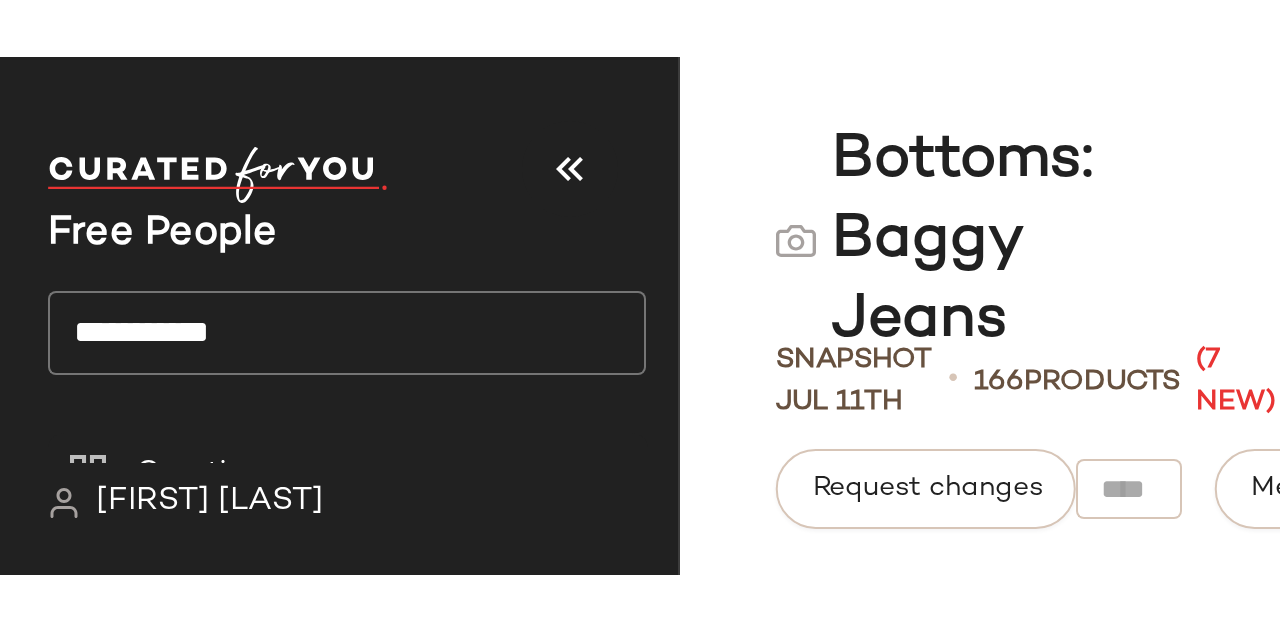 scroll, scrollTop: 0, scrollLeft: 0, axis: both 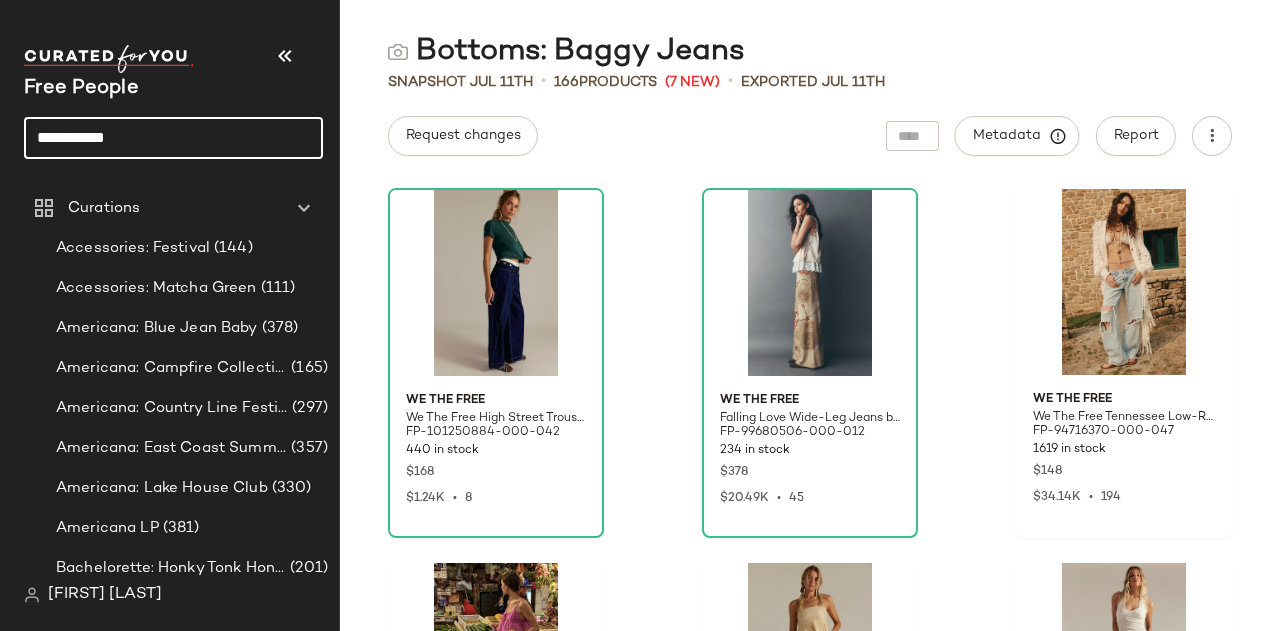 click on "**********" 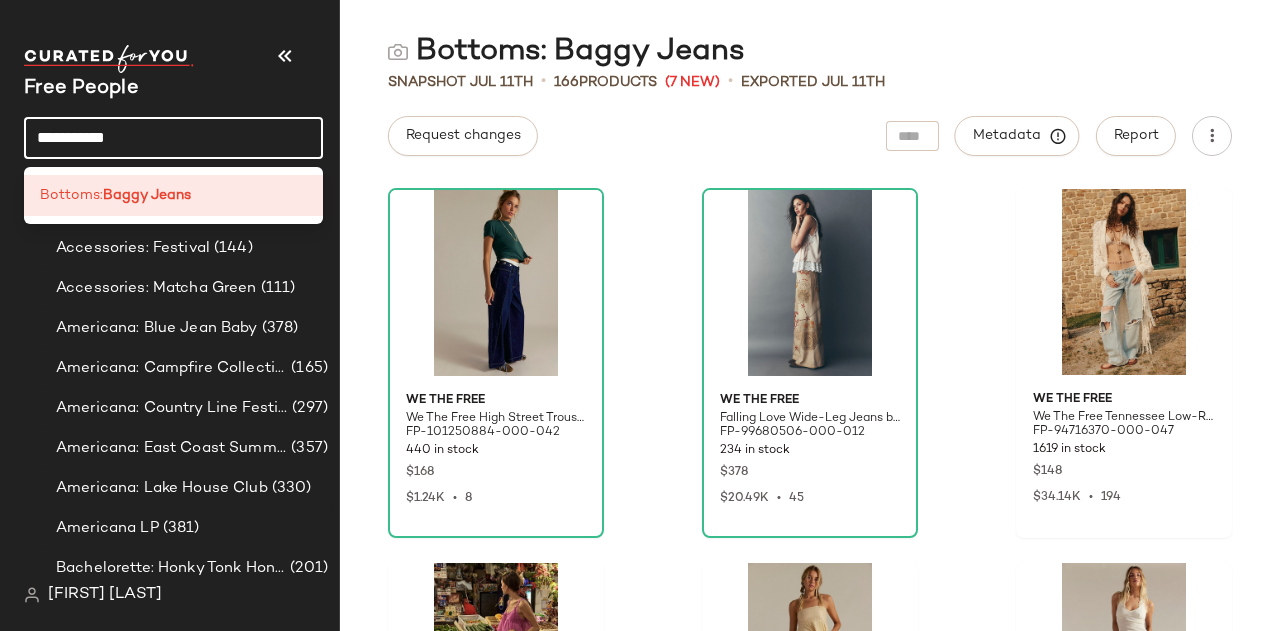 click on "**********" 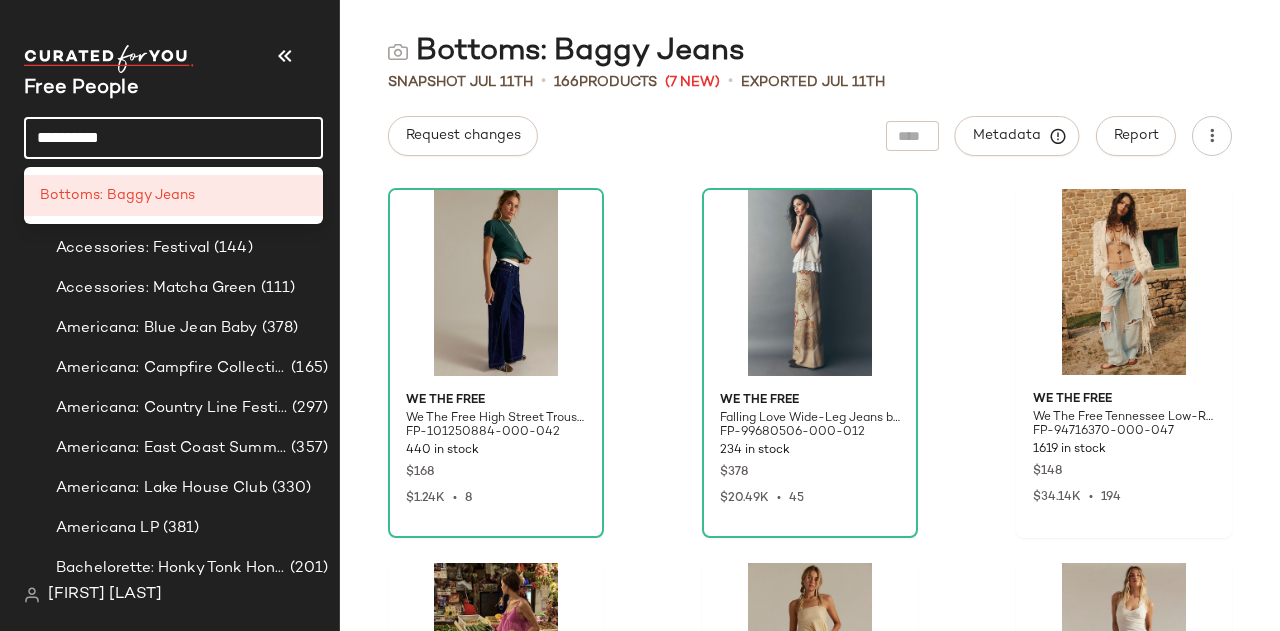 click on "*********" 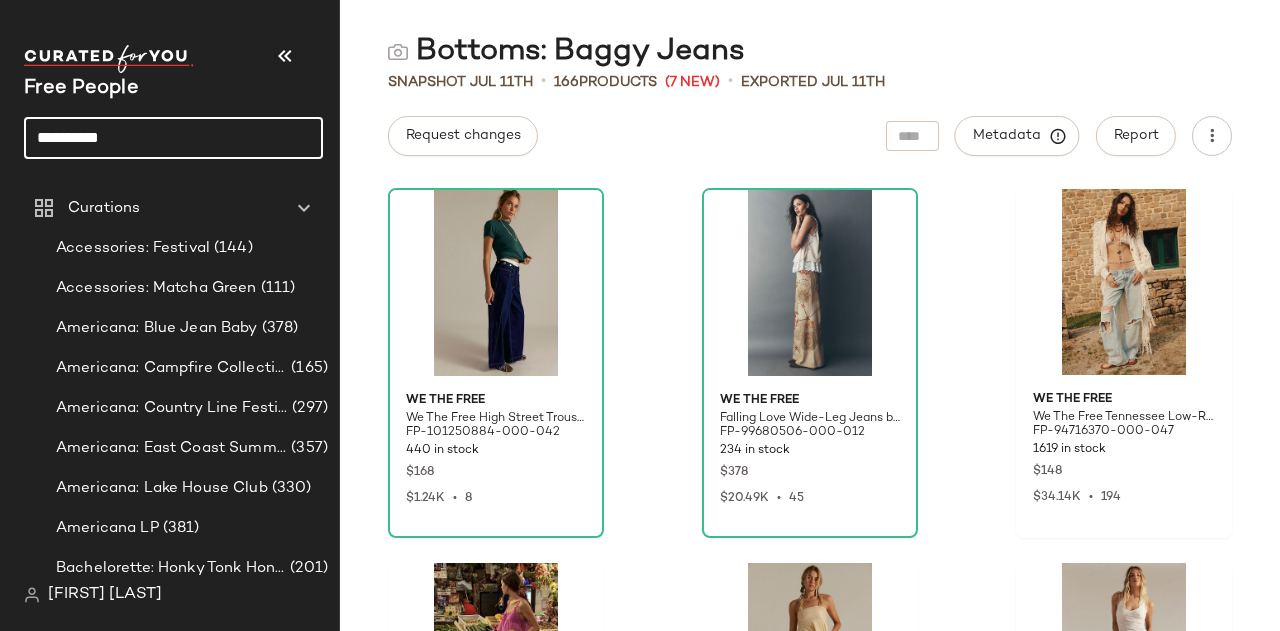 click on "*********" 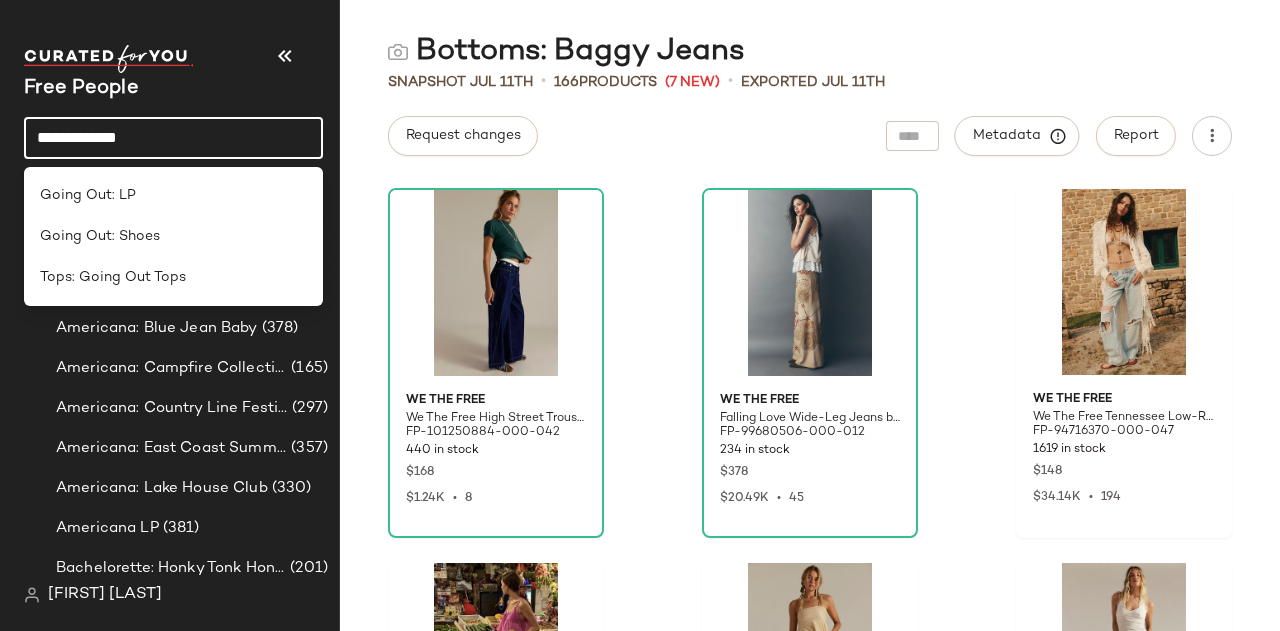 click on "**********" 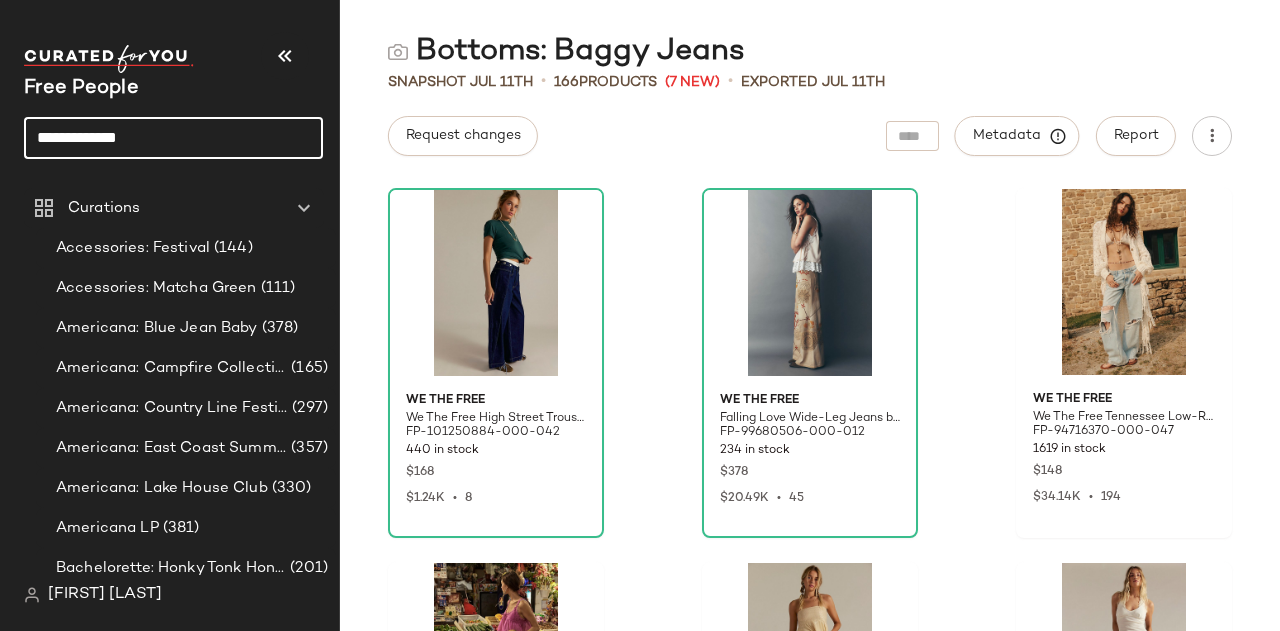 click on "**********" 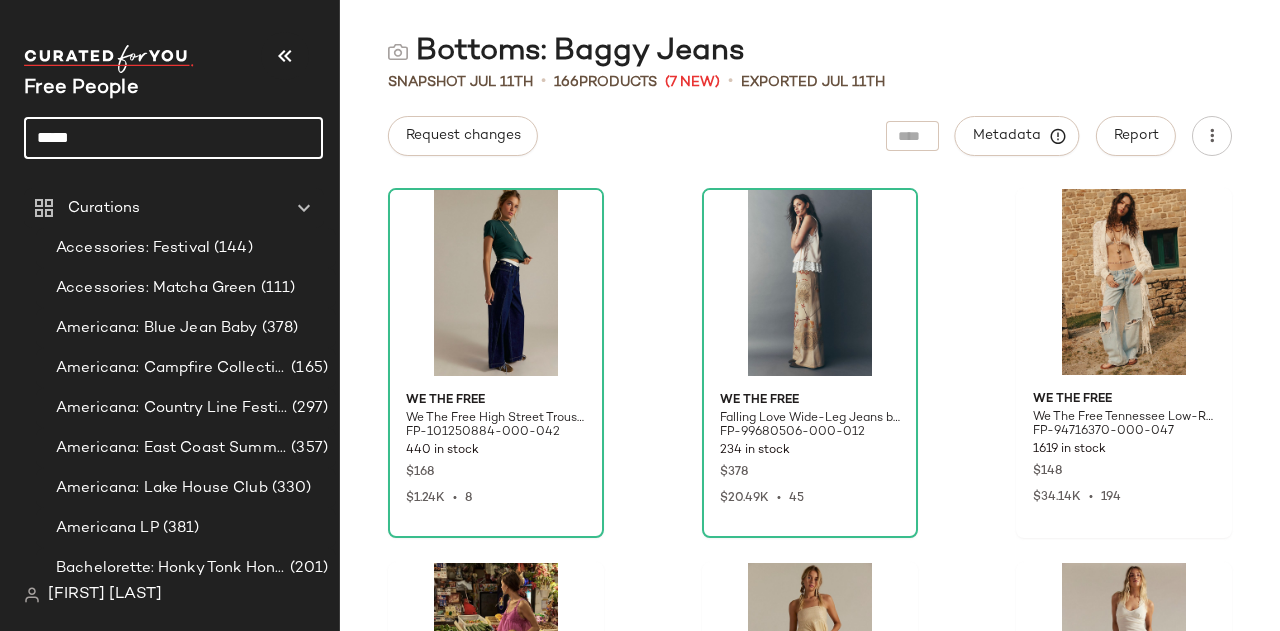 type on "*****" 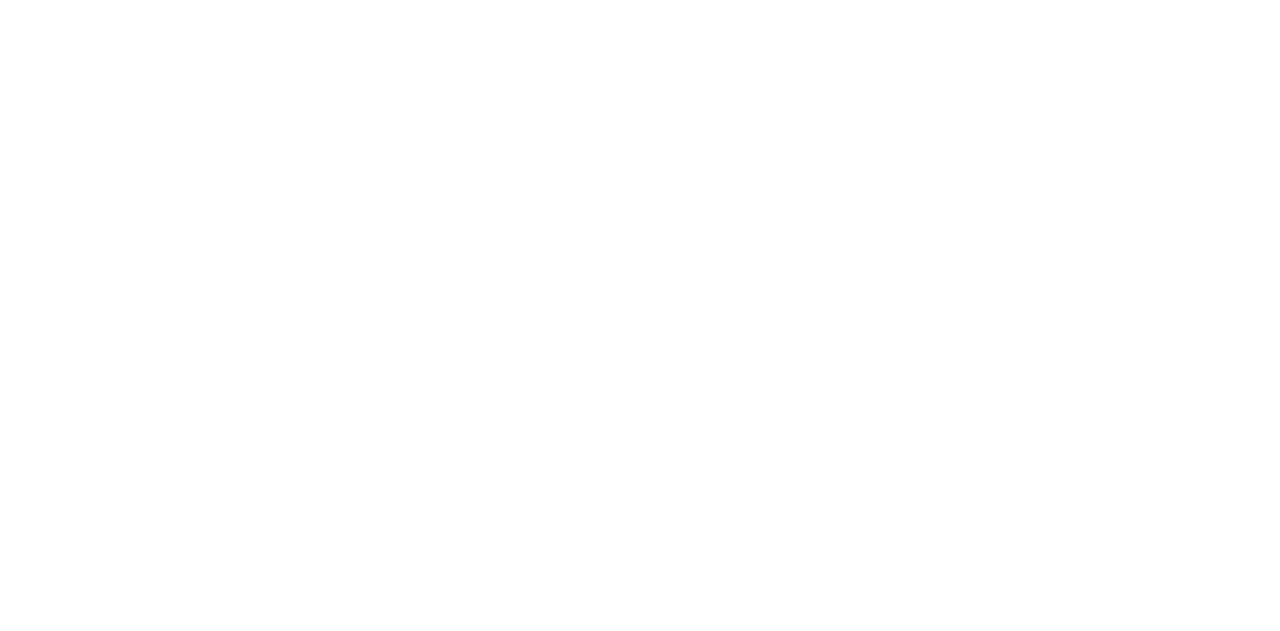scroll, scrollTop: 0, scrollLeft: 0, axis: both 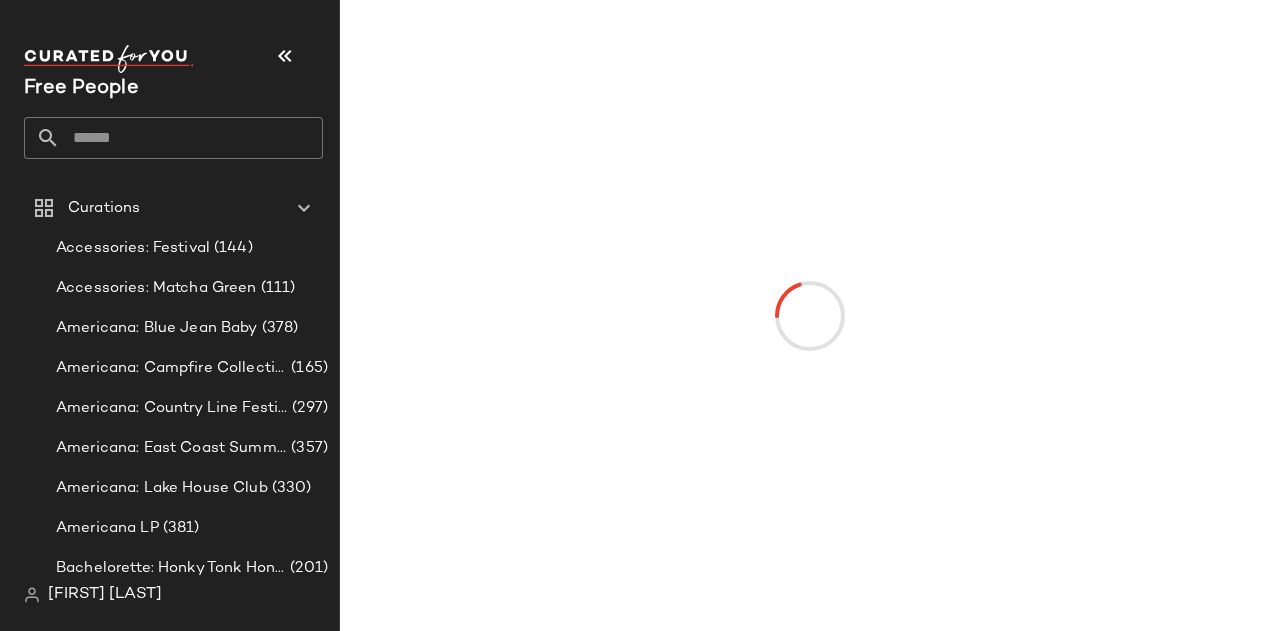 click 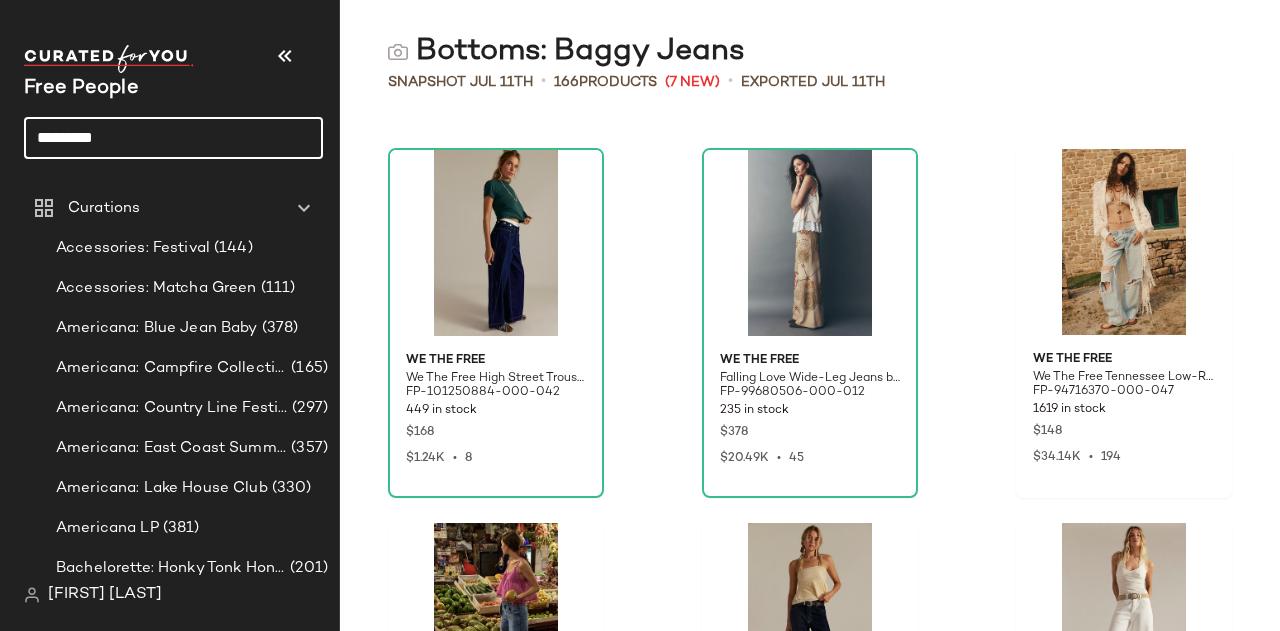 type on "*********" 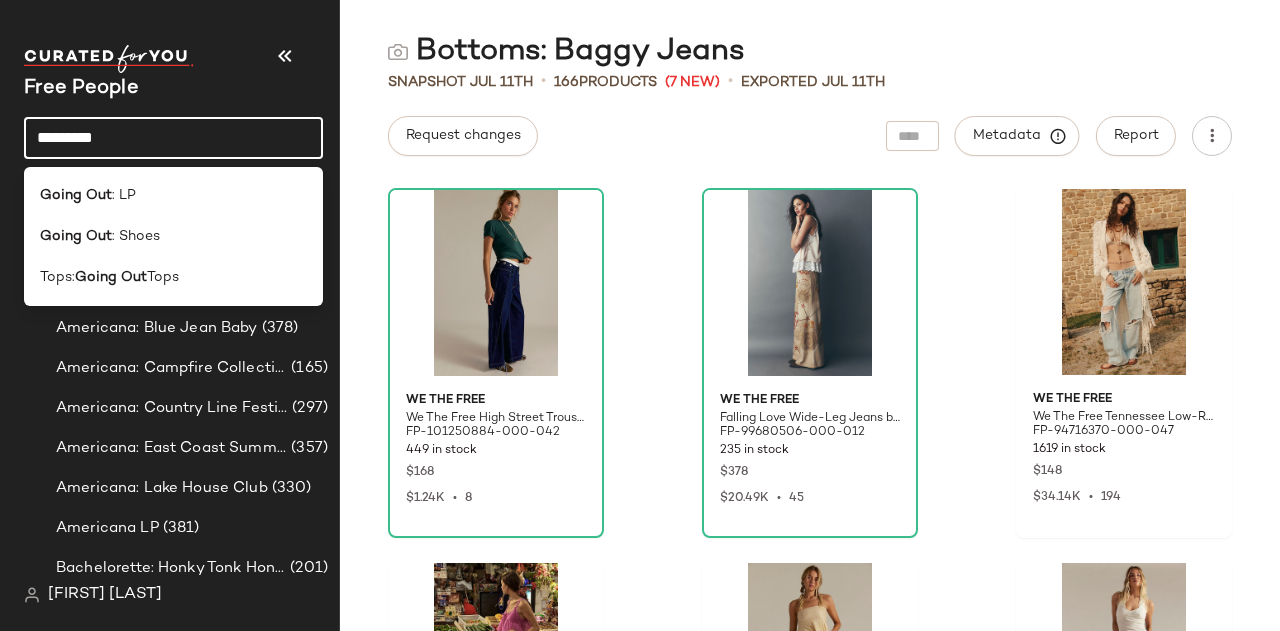 click on "*********" 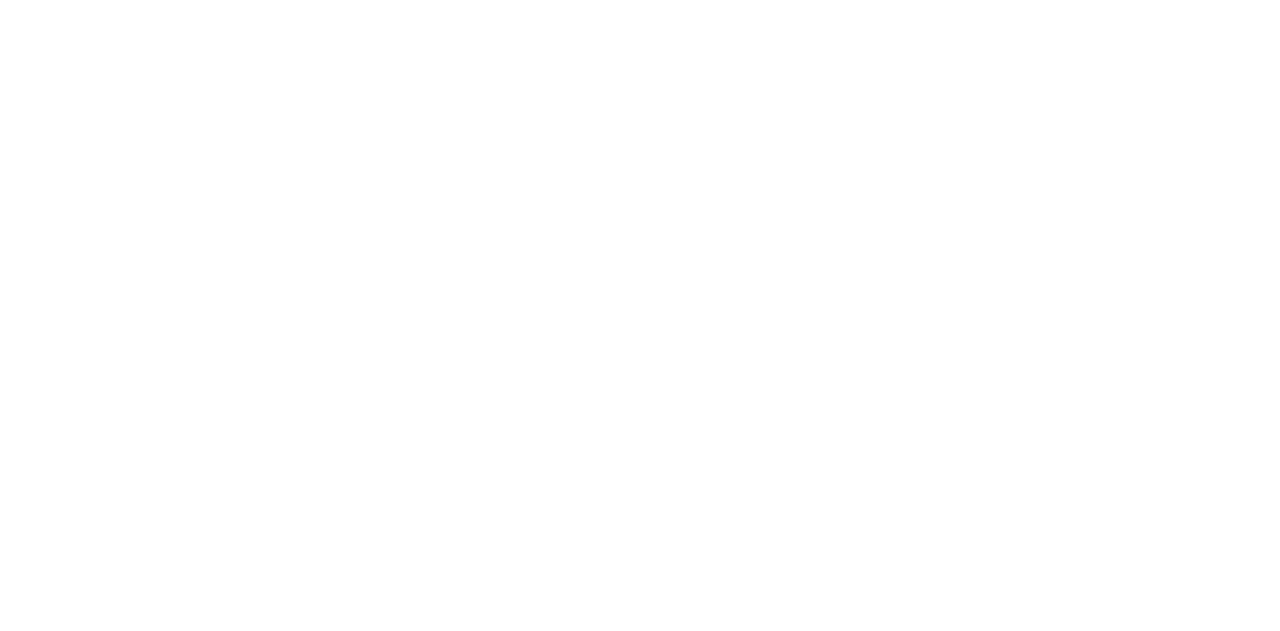 scroll, scrollTop: 0, scrollLeft: 0, axis: both 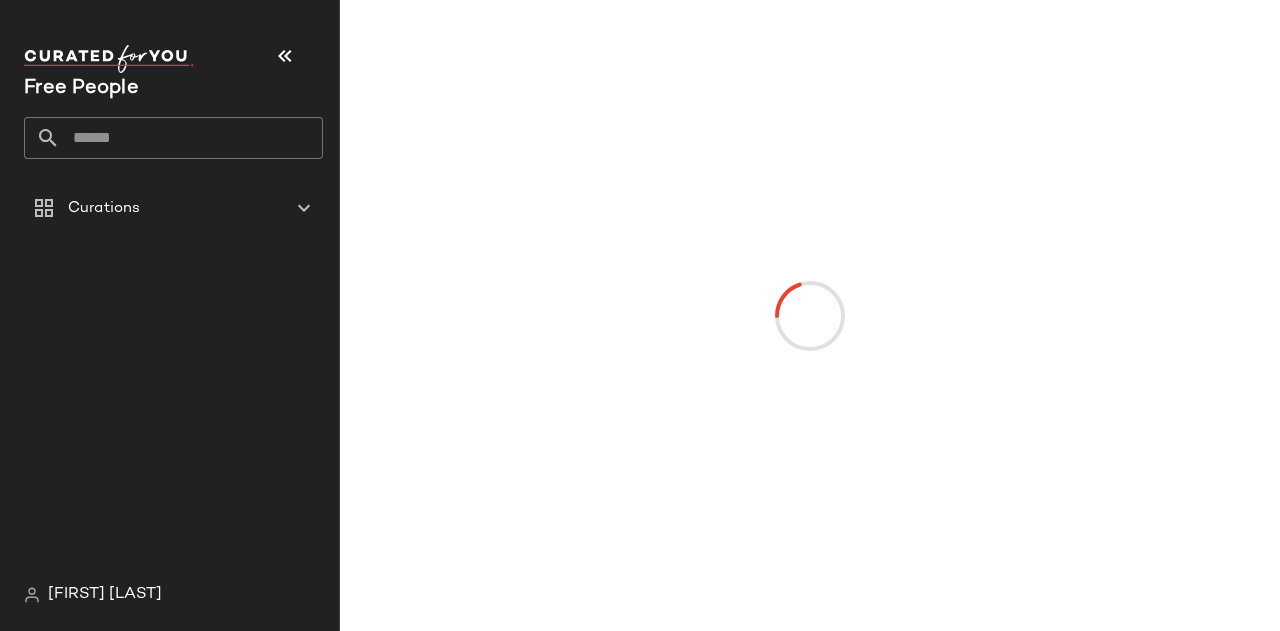 click 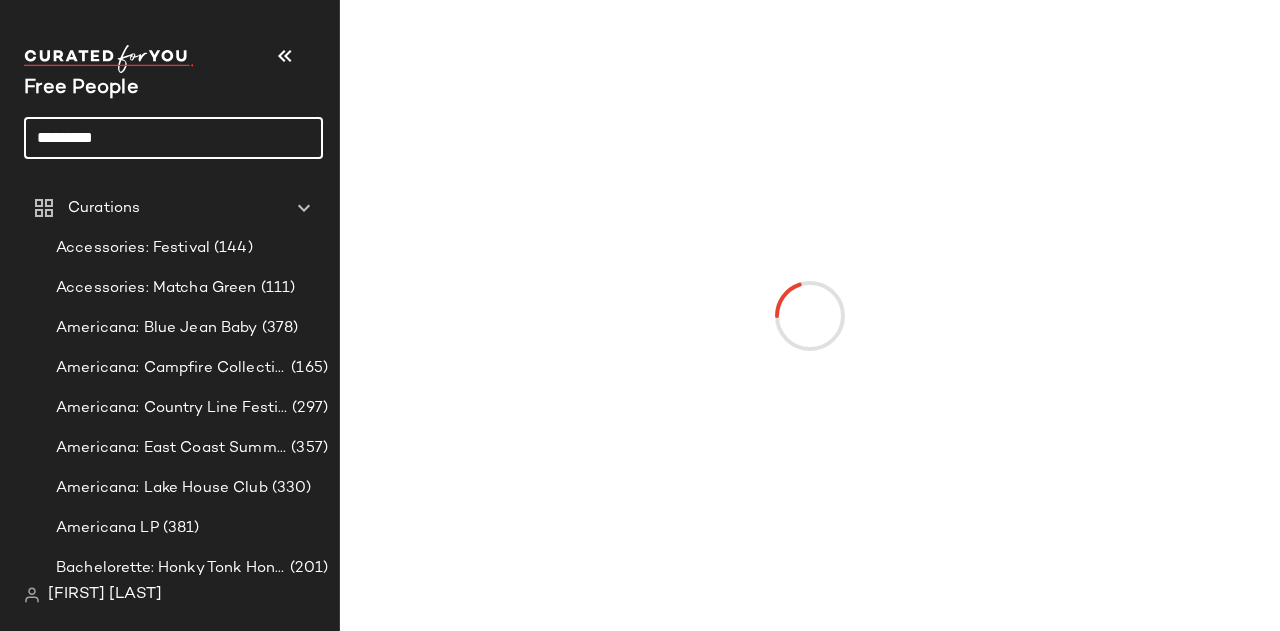 click on "*********" 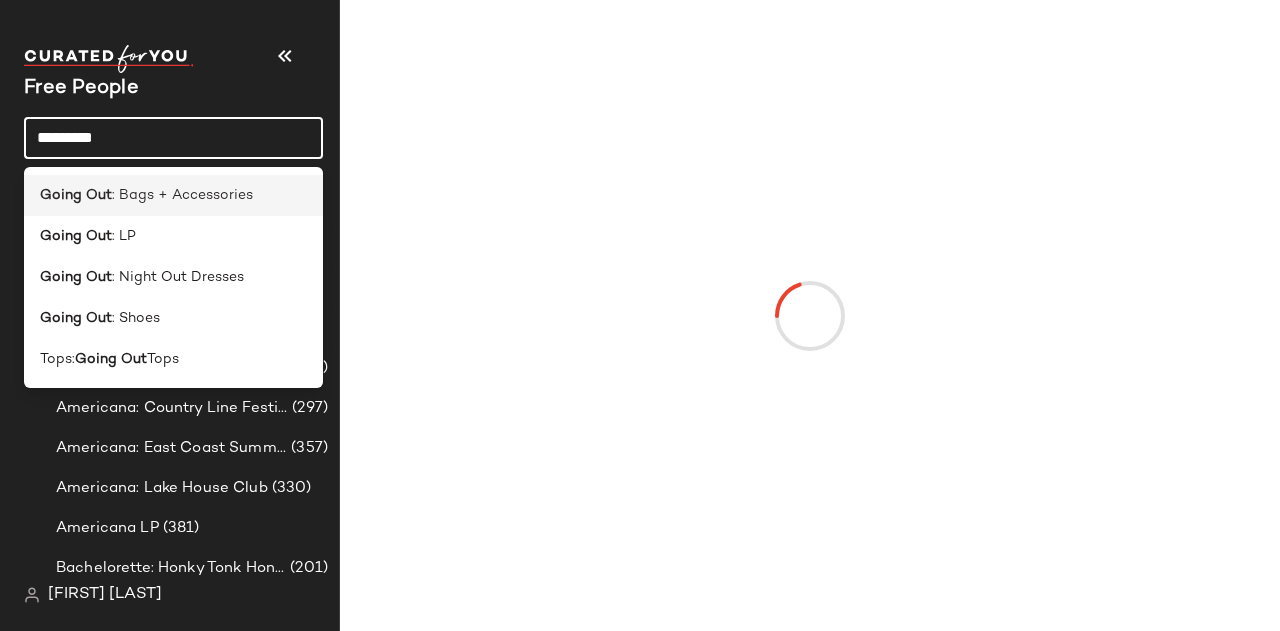 type on "*********" 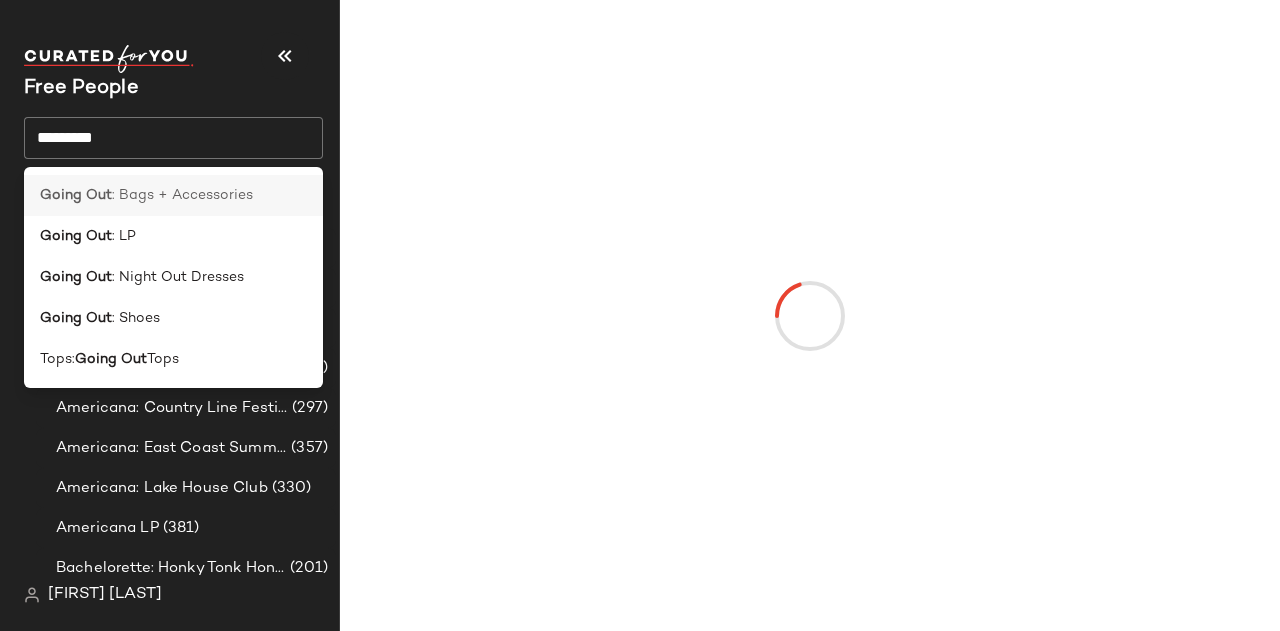 click on ": Bags + Accessories" at bounding box center (182, 195) 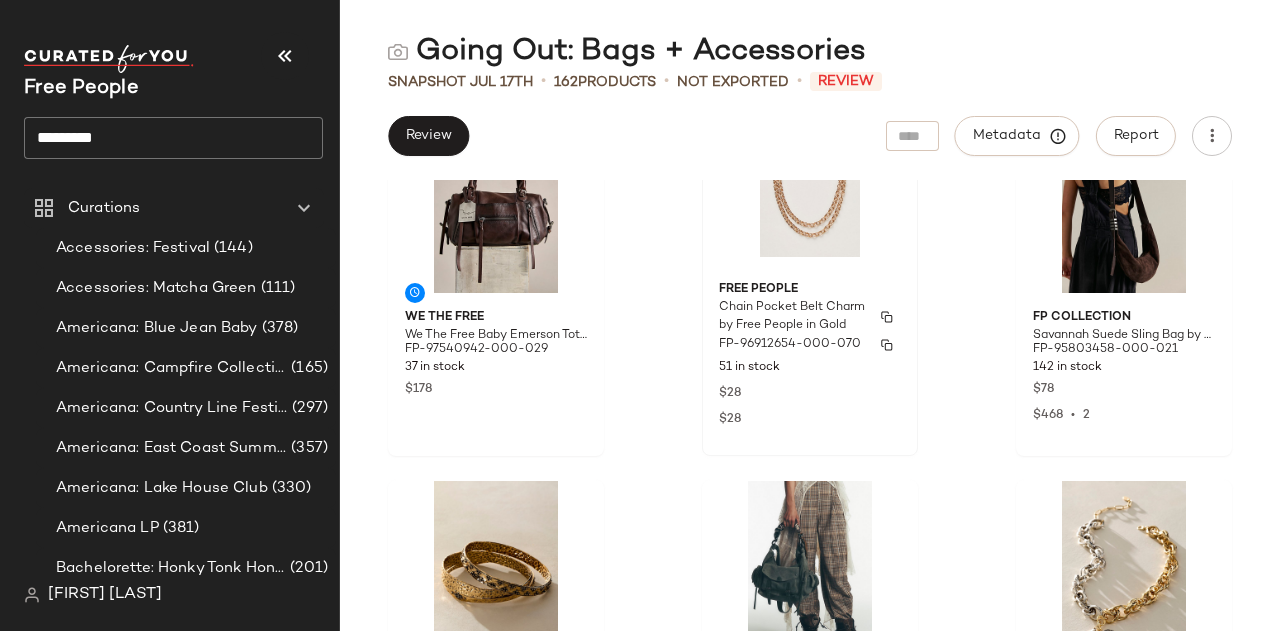 scroll, scrollTop: 2924, scrollLeft: 0, axis: vertical 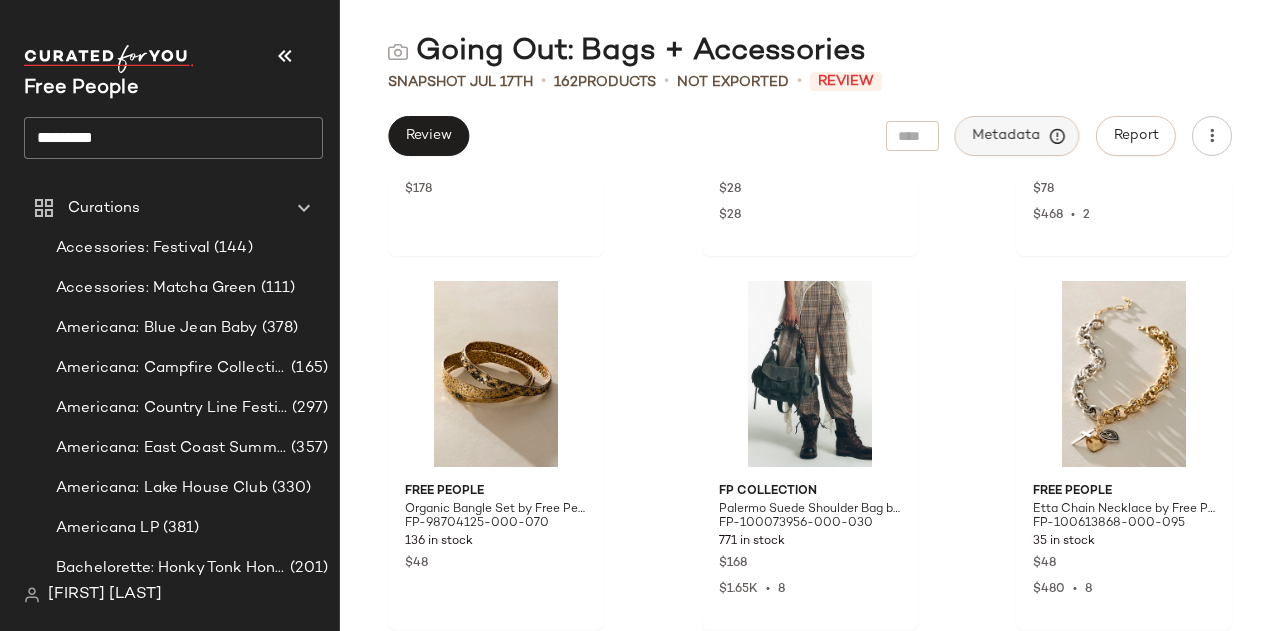 click on "Metadata" 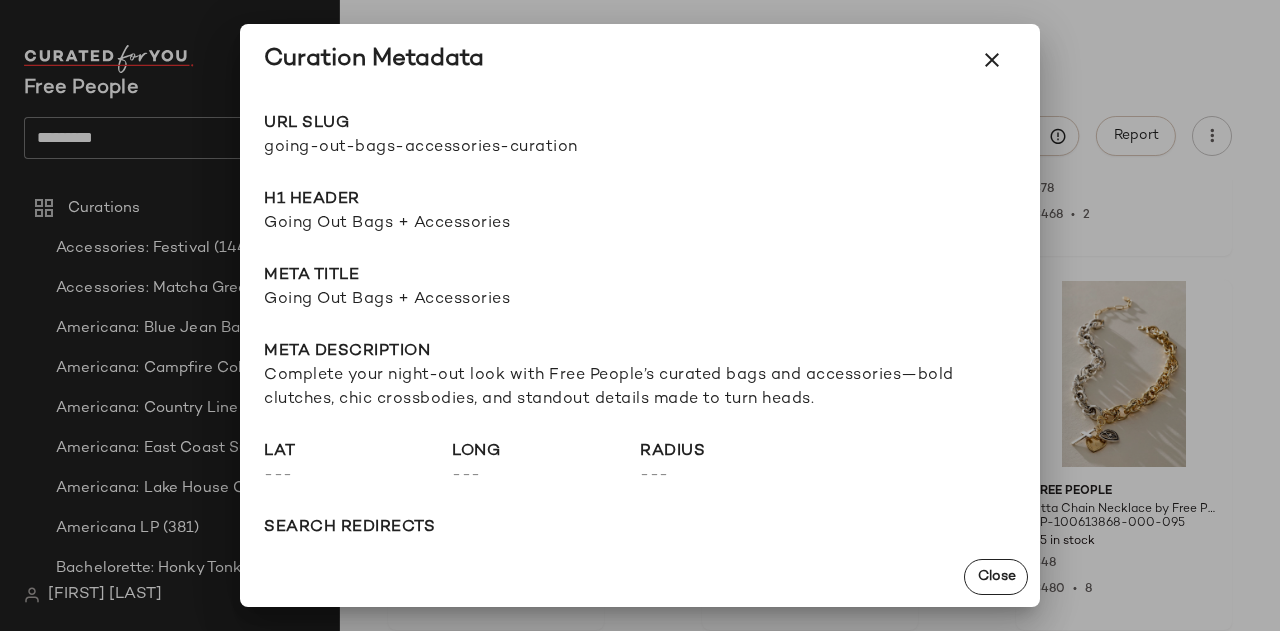 click on "going-out-bags-accessories-curation" at bounding box center [452, 148] 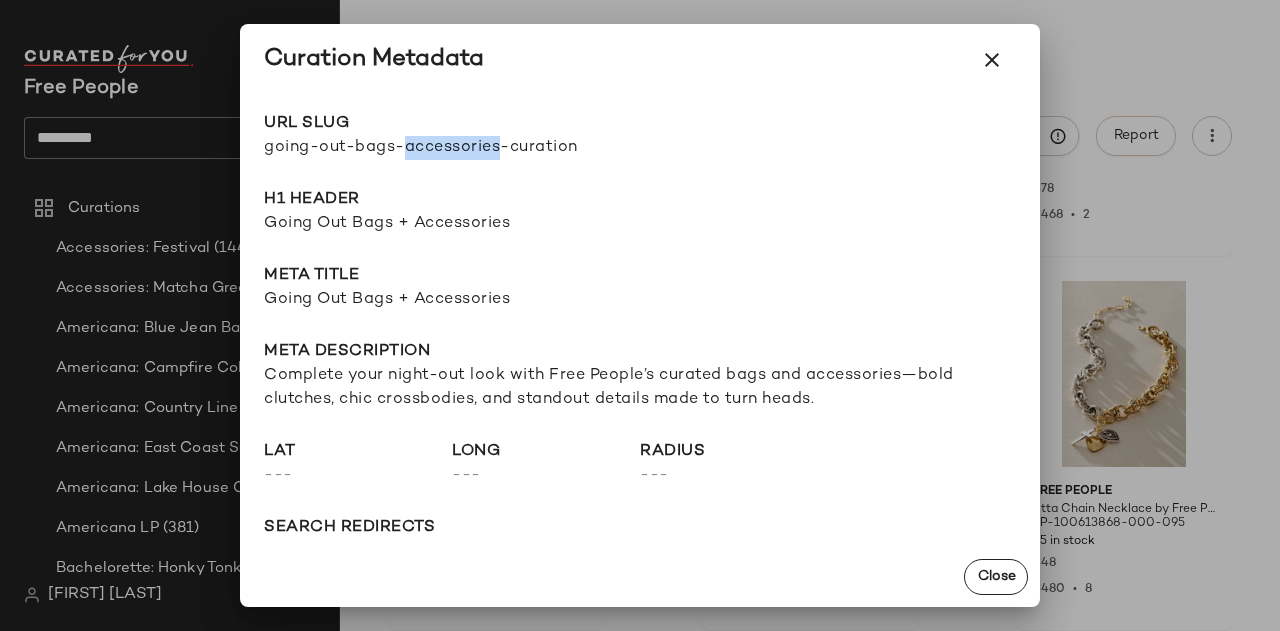 click on "going-out-bags-accessories-curation" at bounding box center [452, 148] 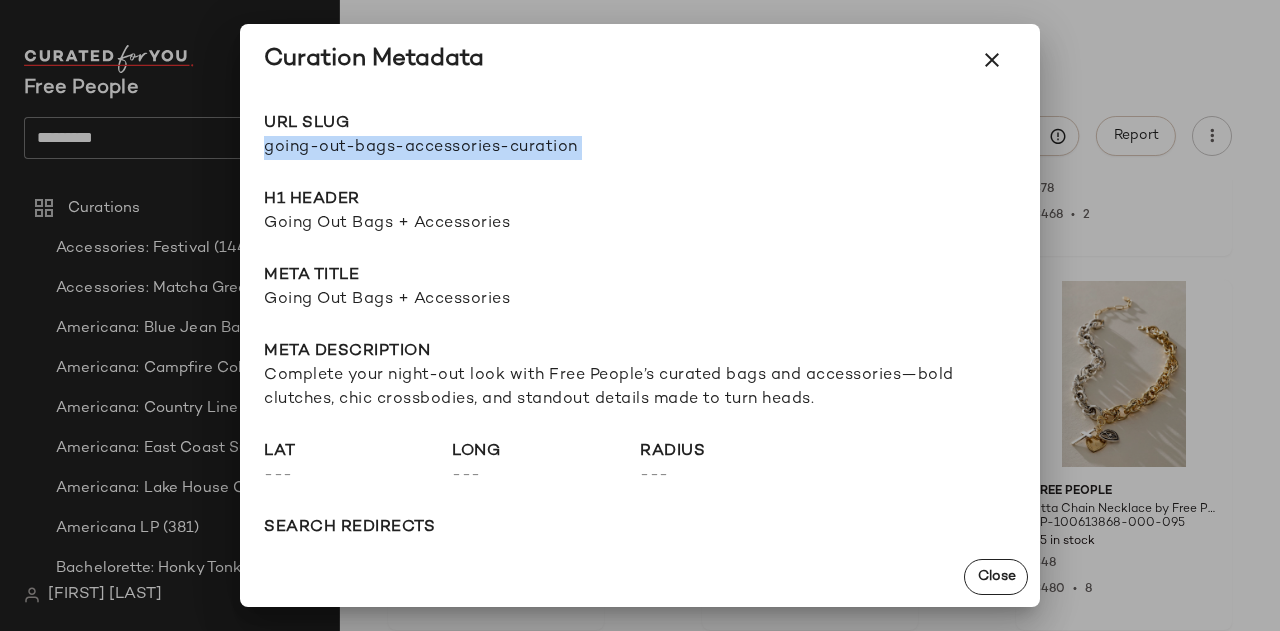 click on "going-out-bags-accessories-curation" at bounding box center (452, 148) 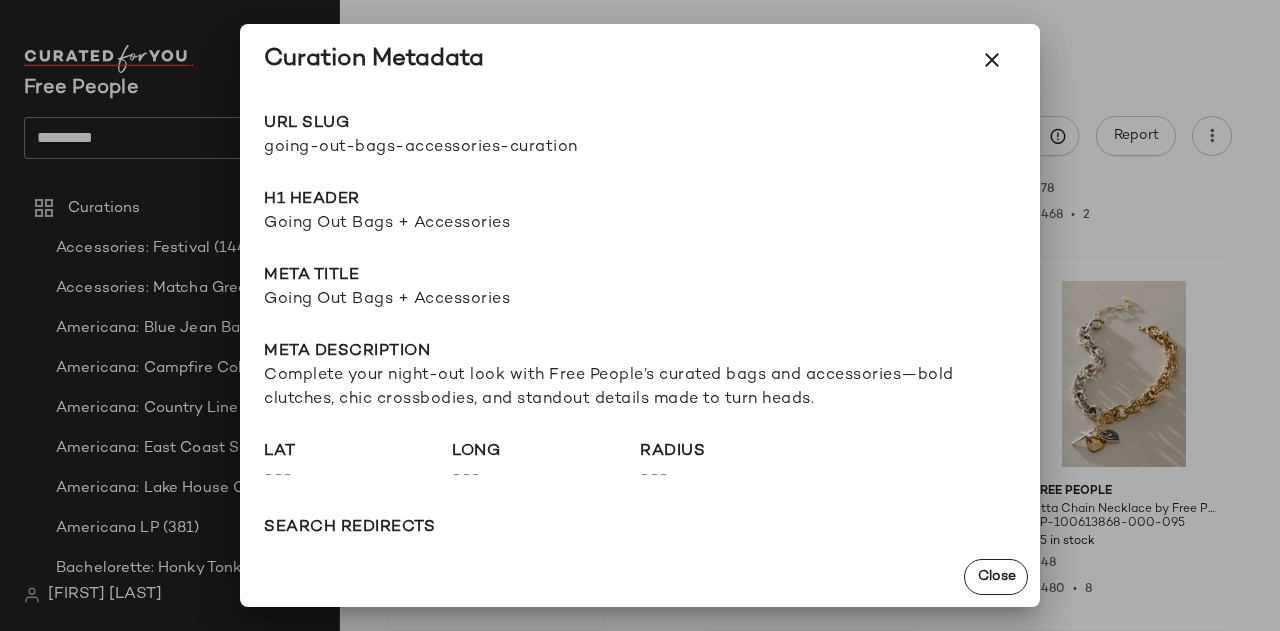 click on "Going Out Bags + Accessories" at bounding box center (640, 224) 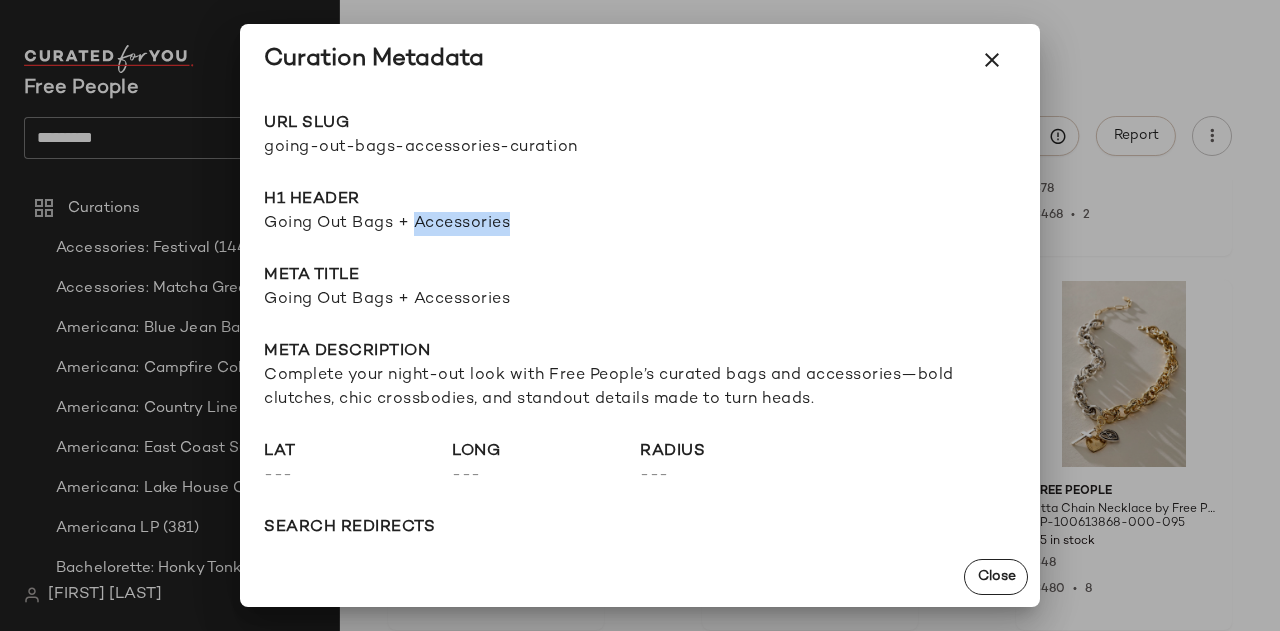 click on "Going Out Bags + Accessories" at bounding box center [640, 224] 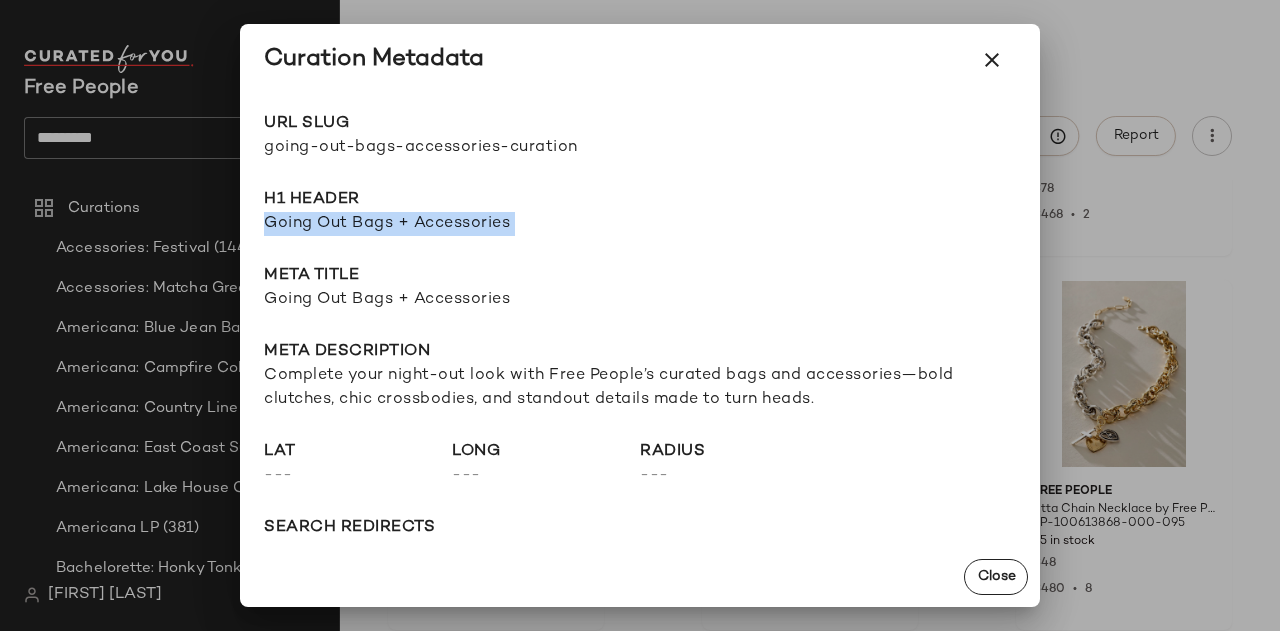 click on "Going Out Bags + Accessories" at bounding box center [640, 224] 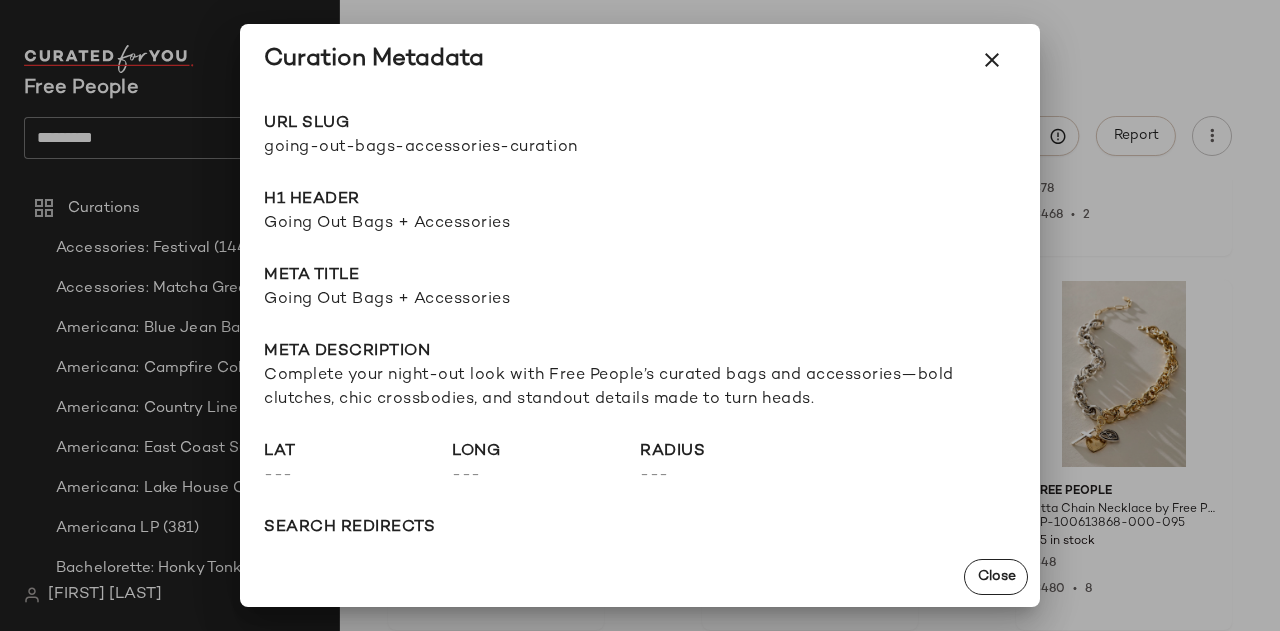 click on "Complete your night-out look with Free People’s curated bags and accessories—bold clutches, chic crossbodies, and standout details made to turn heads." at bounding box center [640, 388] 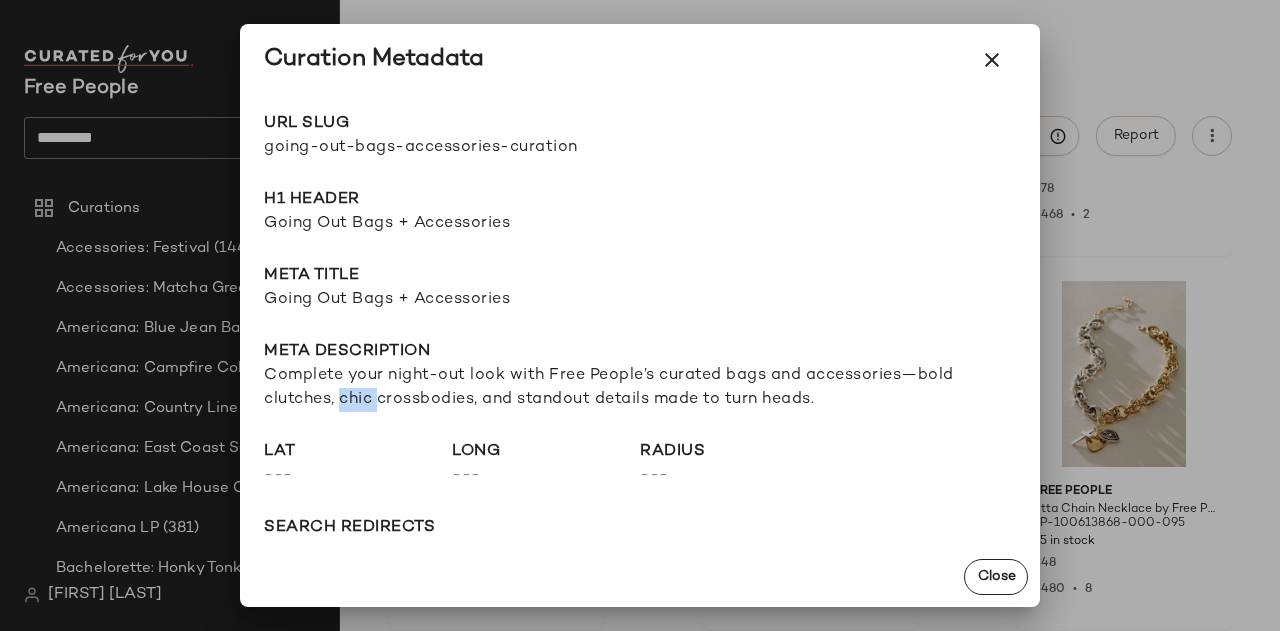 click on "Complete your night-out look with Free People’s curated bags and accessories—bold clutches, chic crossbodies, and standout details made to turn heads." at bounding box center [640, 388] 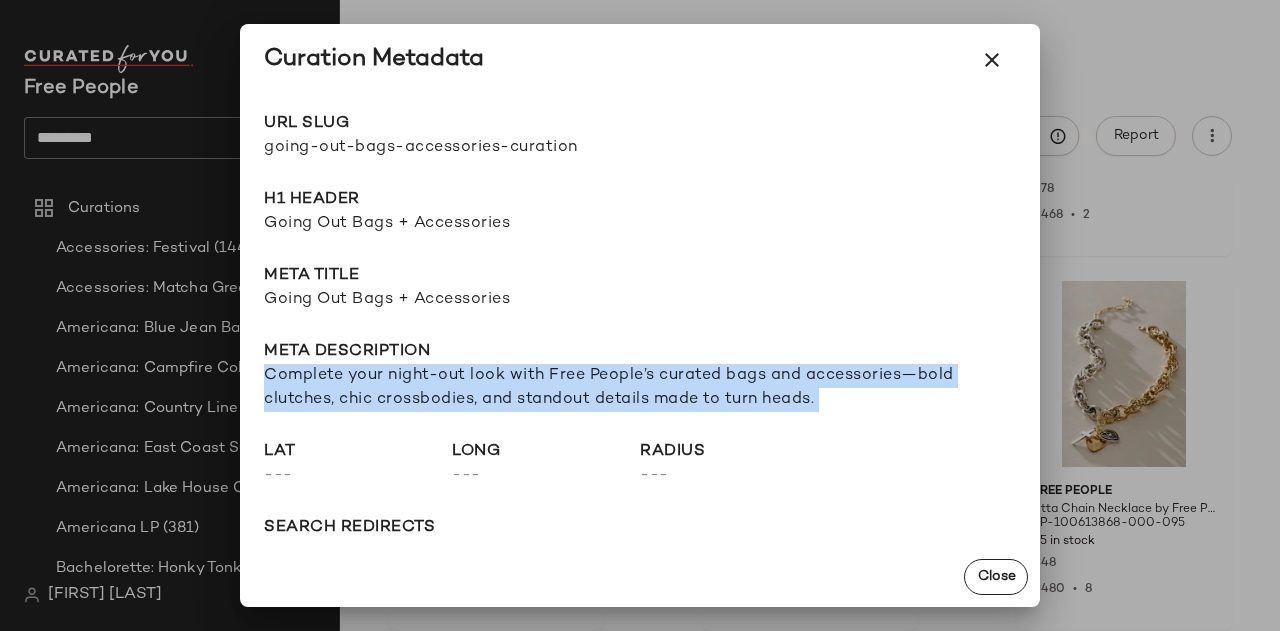 click on "Complete your night-out look with Free People’s curated bags and accessories—bold clutches, chic crossbodies, and standout details made to turn heads." at bounding box center [640, 388] 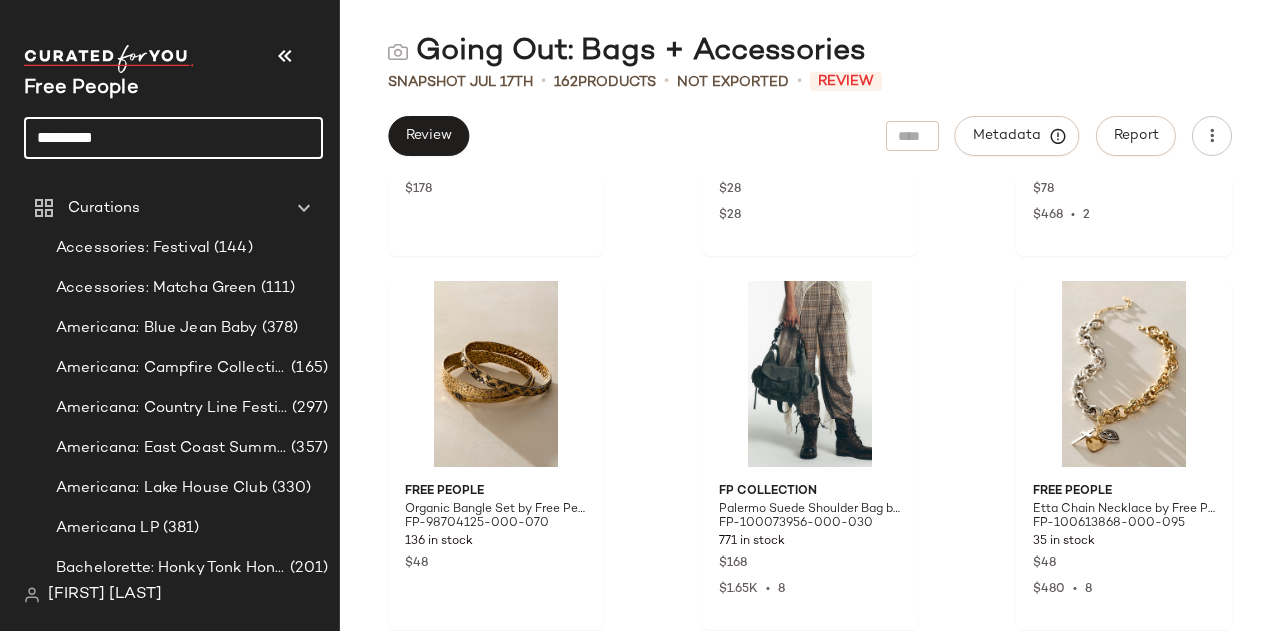 click on "*********" 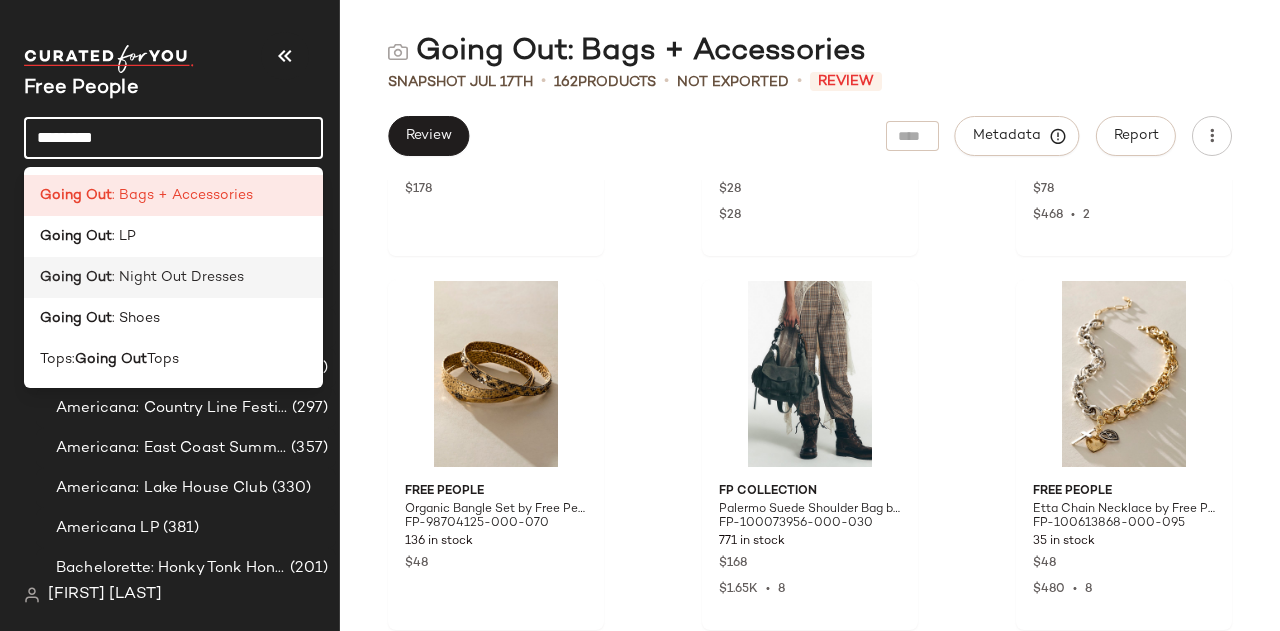 click on ": Night Out Dresses" at bounding box center [178, 277] 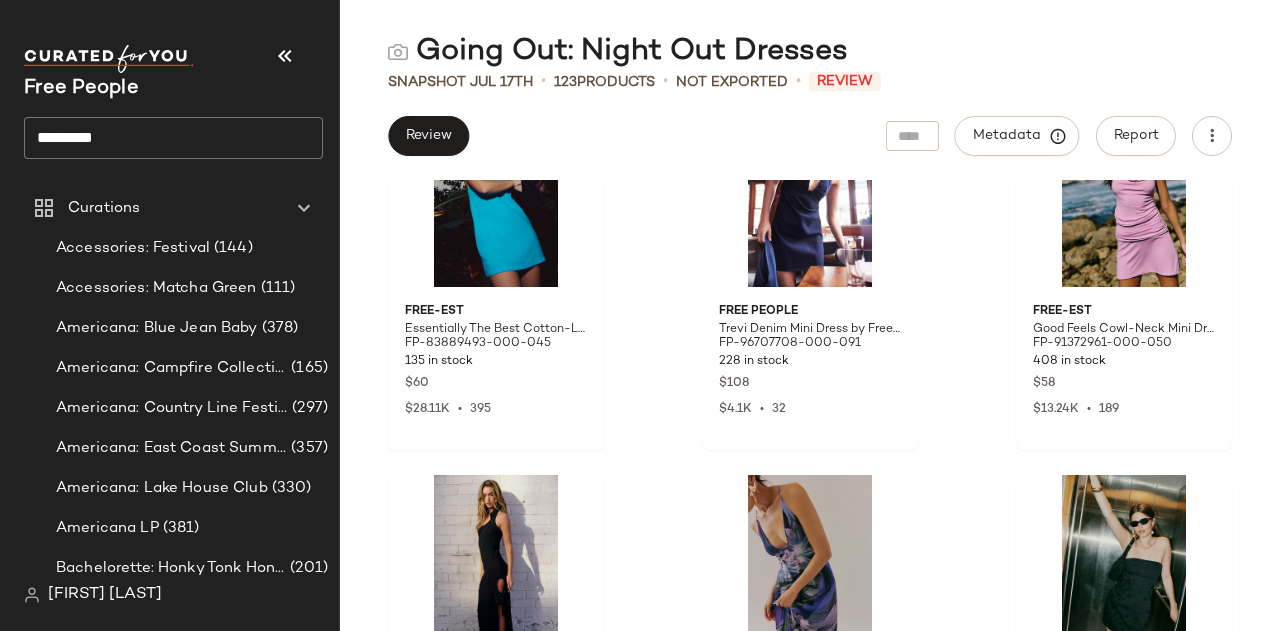 scroll, scrollTop: 0, scrollLeft: 0, axis: both 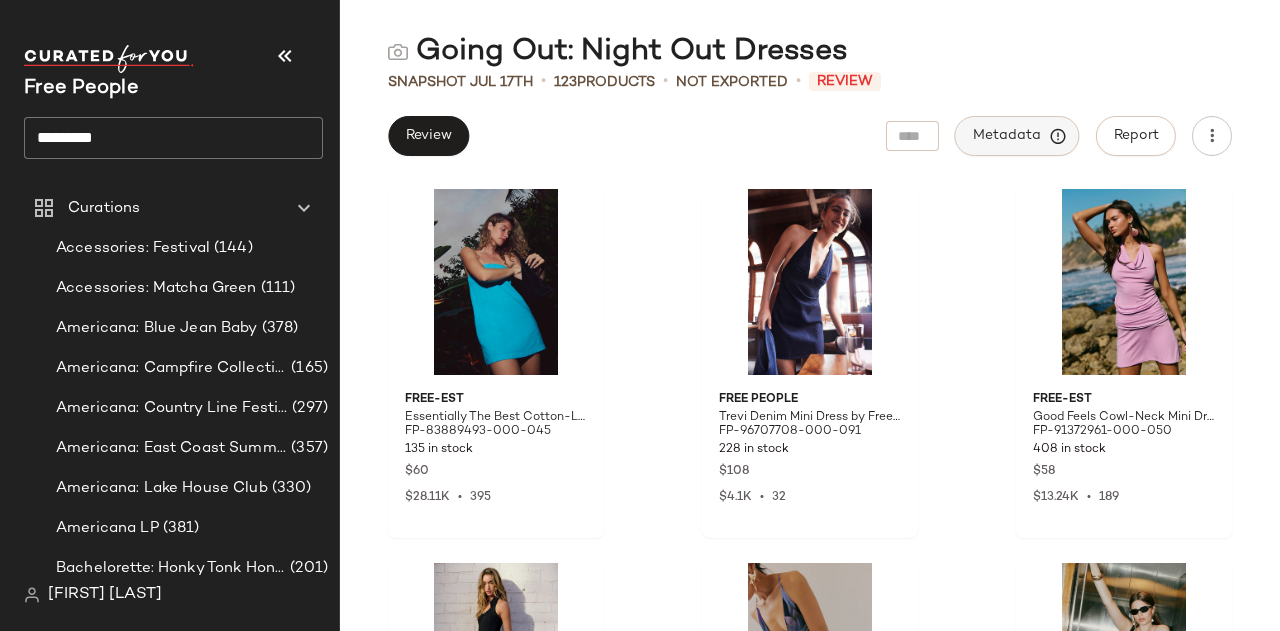 click on "Metadata" at bounding box center [1017, 136] 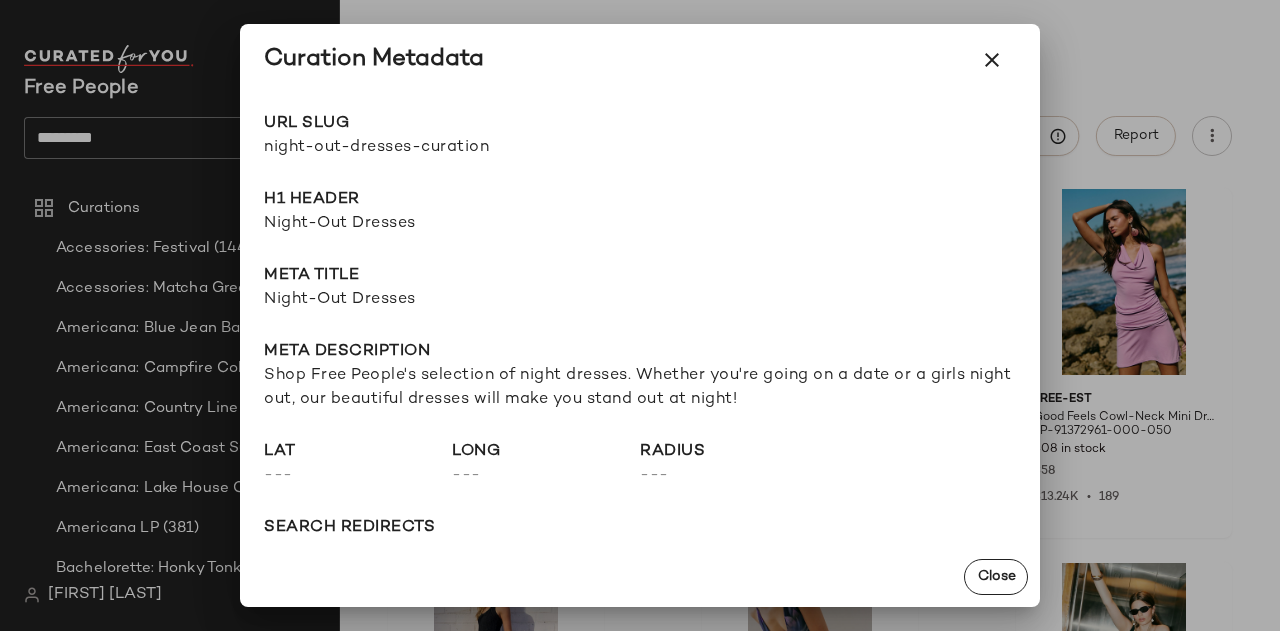 click on "night-out-dresses-curation" at bounding box center (452, 148) 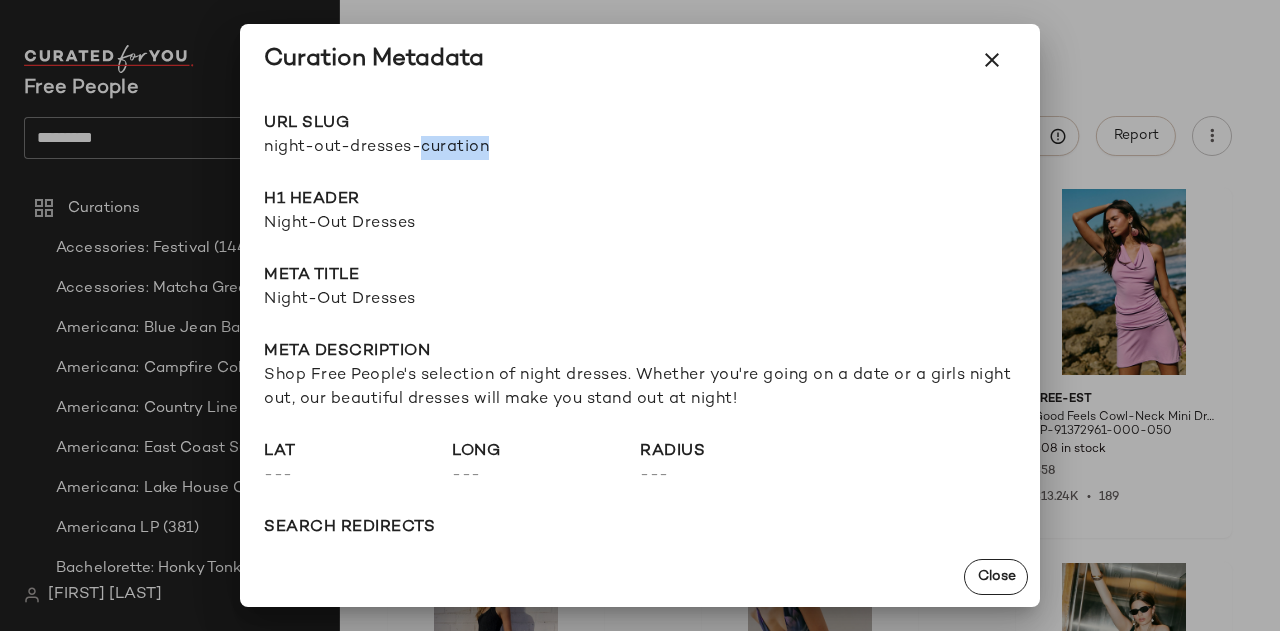 click on "night-out-dresses-curation" at bounding box center (452, 148) 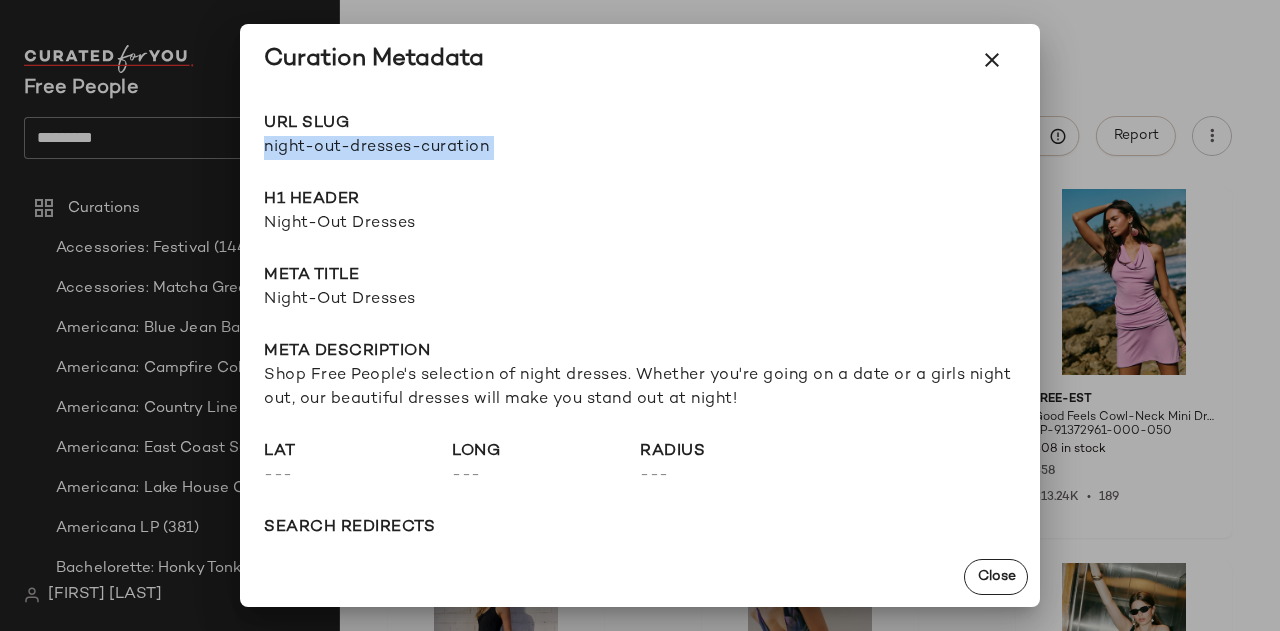 click on "night-out-dresses-curation" at bounding box center [452, 148] 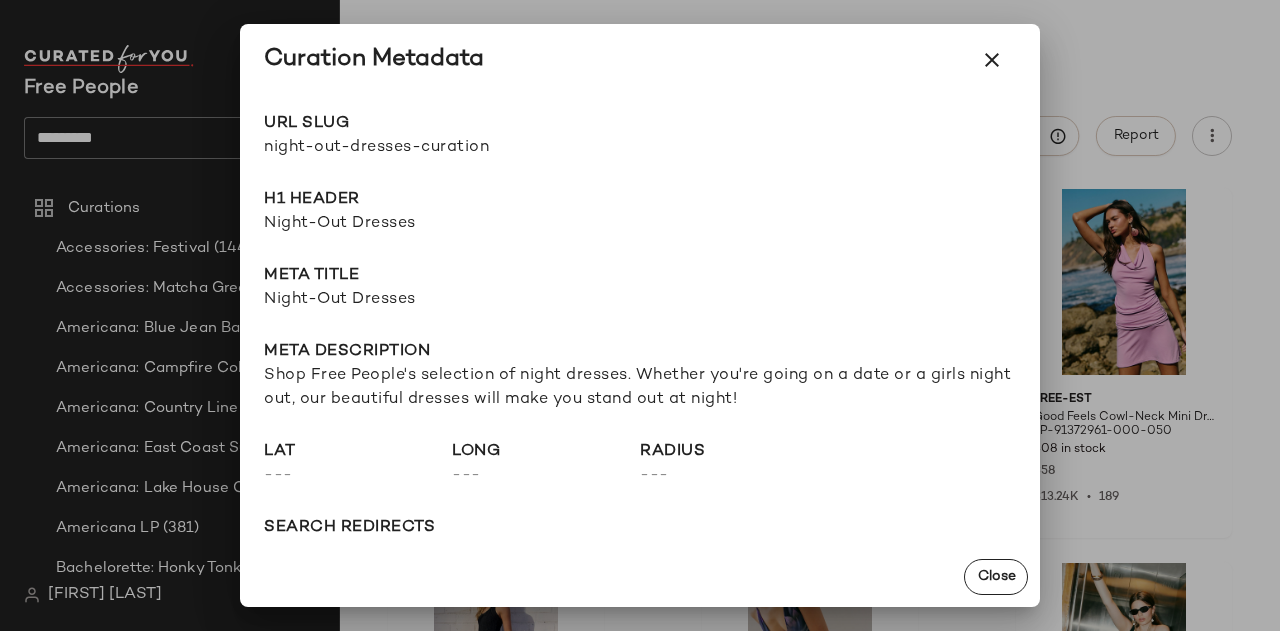 click on "Night-Out Dresses" at bounding box center (640, 224) 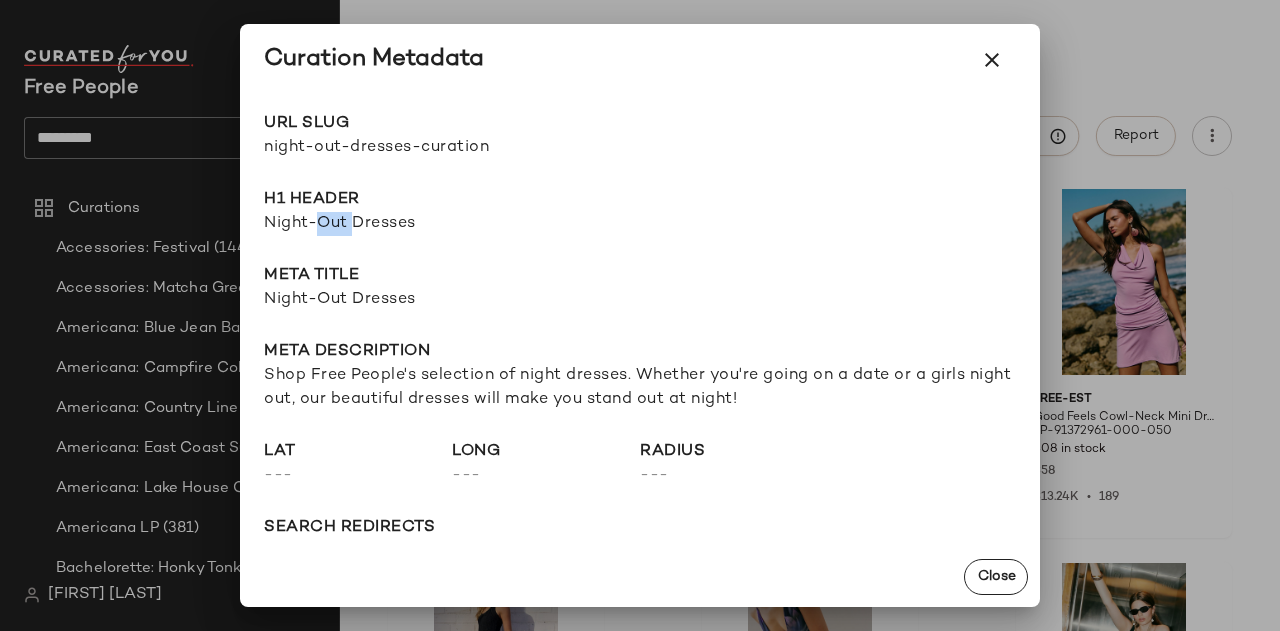 click on "Night-Out Dresses" at bounding box center (640, 224) 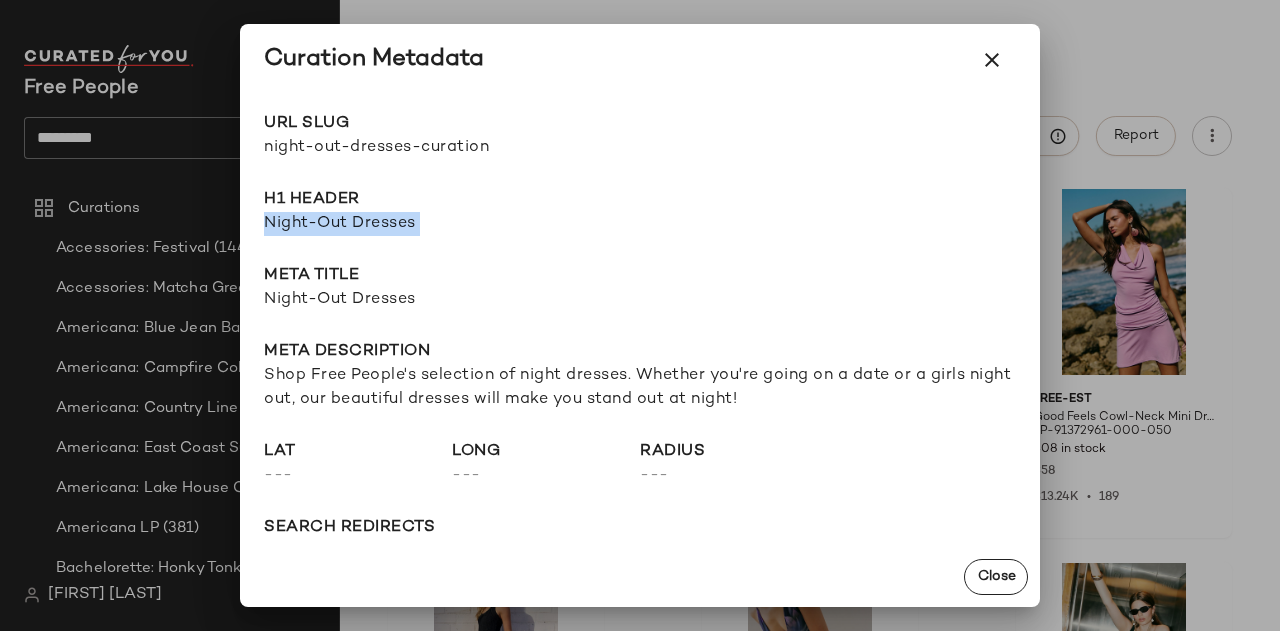 click on "Night-Out Dresses" at bounding box center [640, 224] 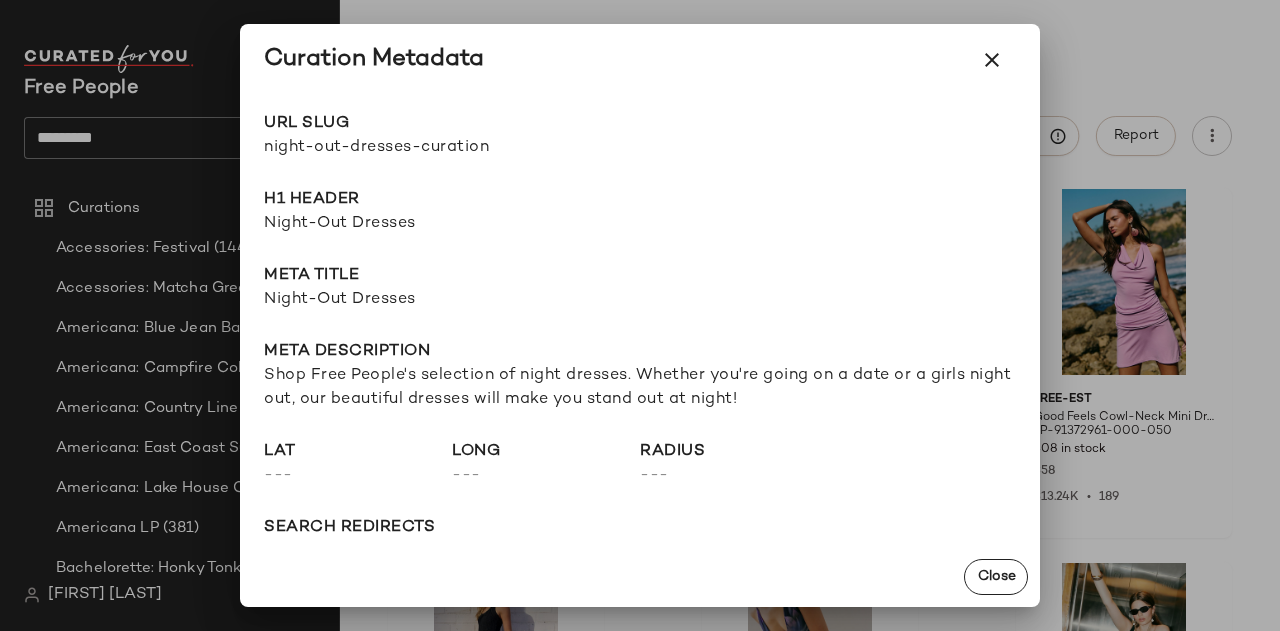 click on "Shop Free People's selection of night dresses. Whether you're going on a date or a girls night out, our beautiful dresses will make you stand out at night!" at bounding box center [640, 388] 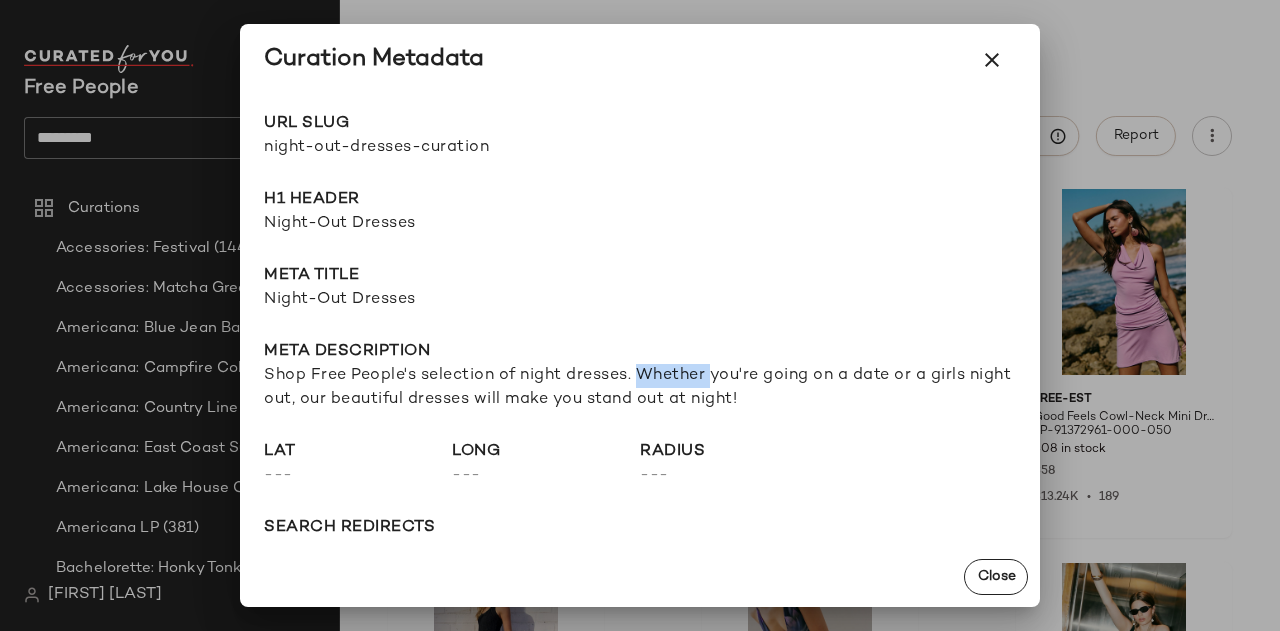 click on "Shop Free People's selection of night dresses. Whether you're going on a date or a girls night out, our beautiful dresses will make you stand out at night!" at bounding box center (640, 388) 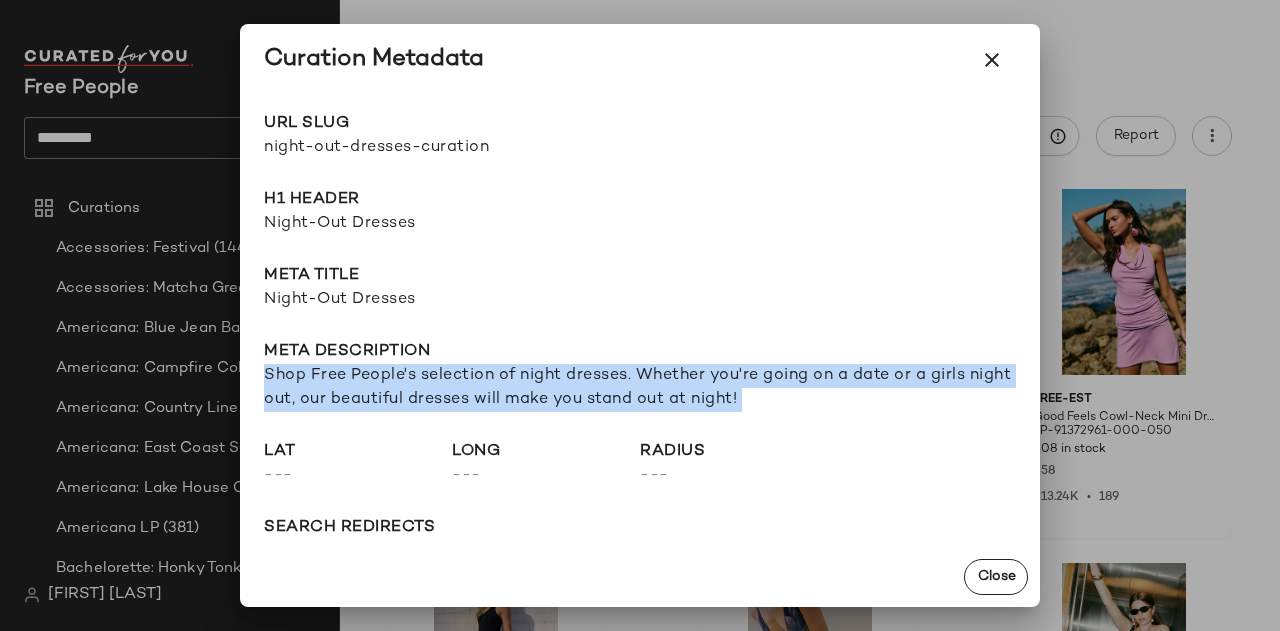 click on "Shop Free People's selection of night dresses. Whether you're going on a date or a girls night out, our beautiful dresses will make you stand out at night!" at bounding box center [640, 388] 